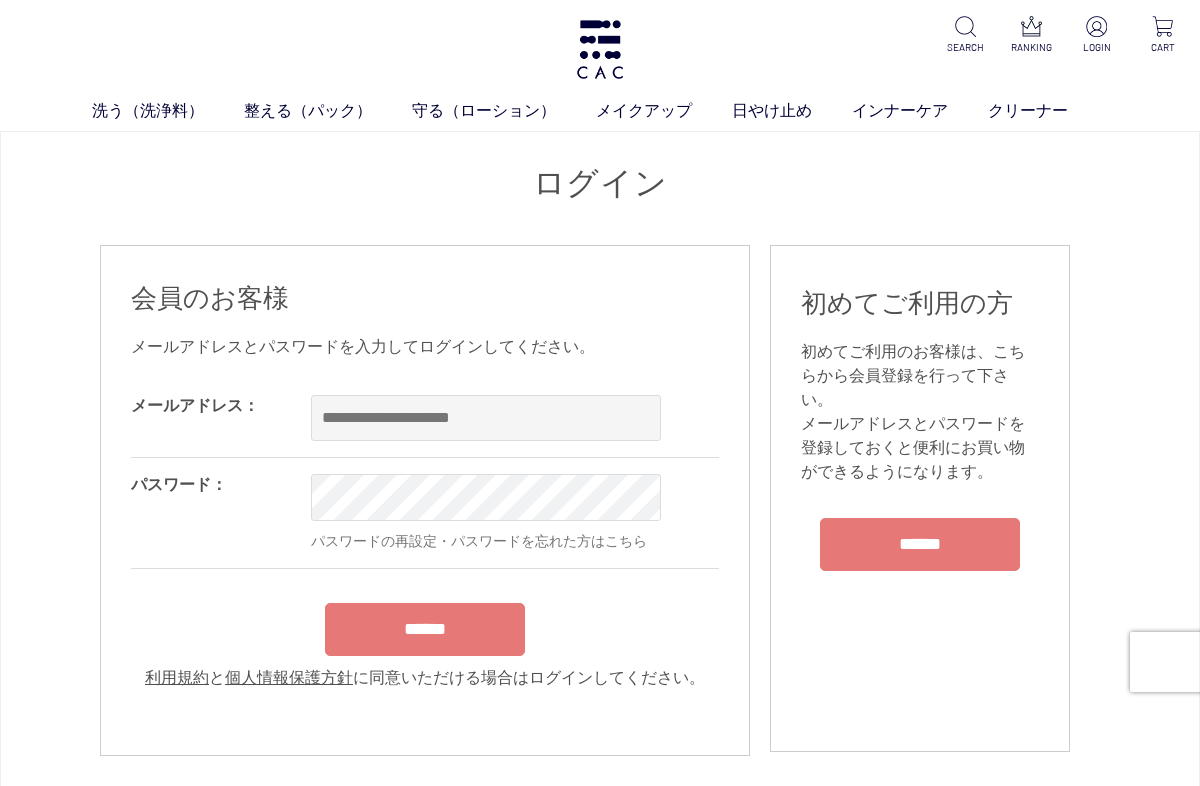 scroll, scrollTop: 0, scrollLeft: 0, axis: both 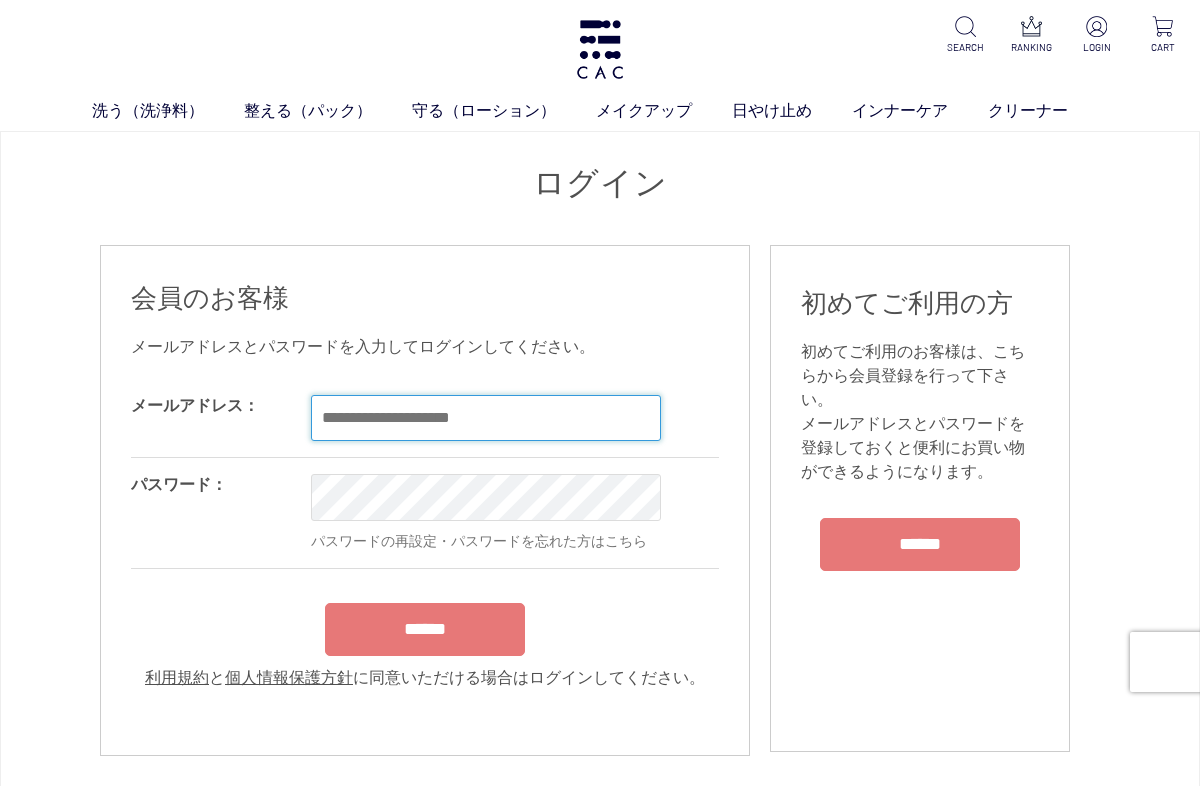 click at bounding box center [486, 418] 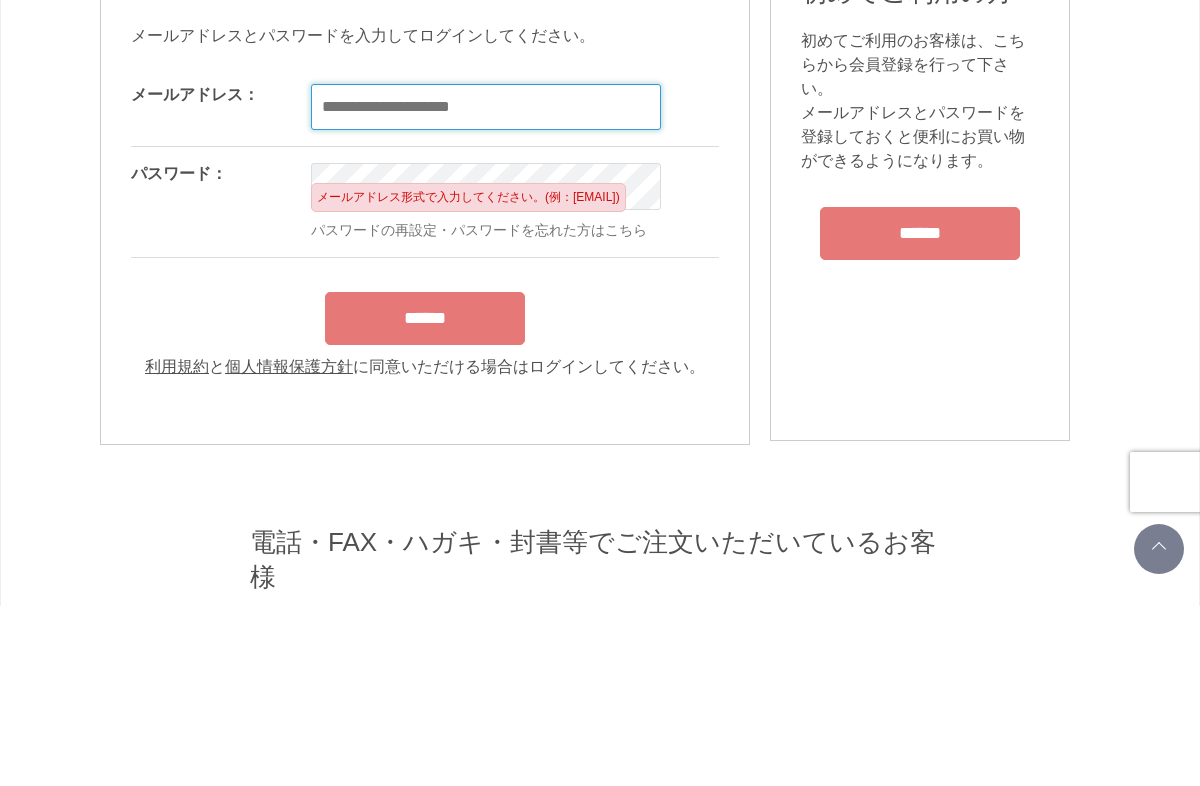 type on "**********" 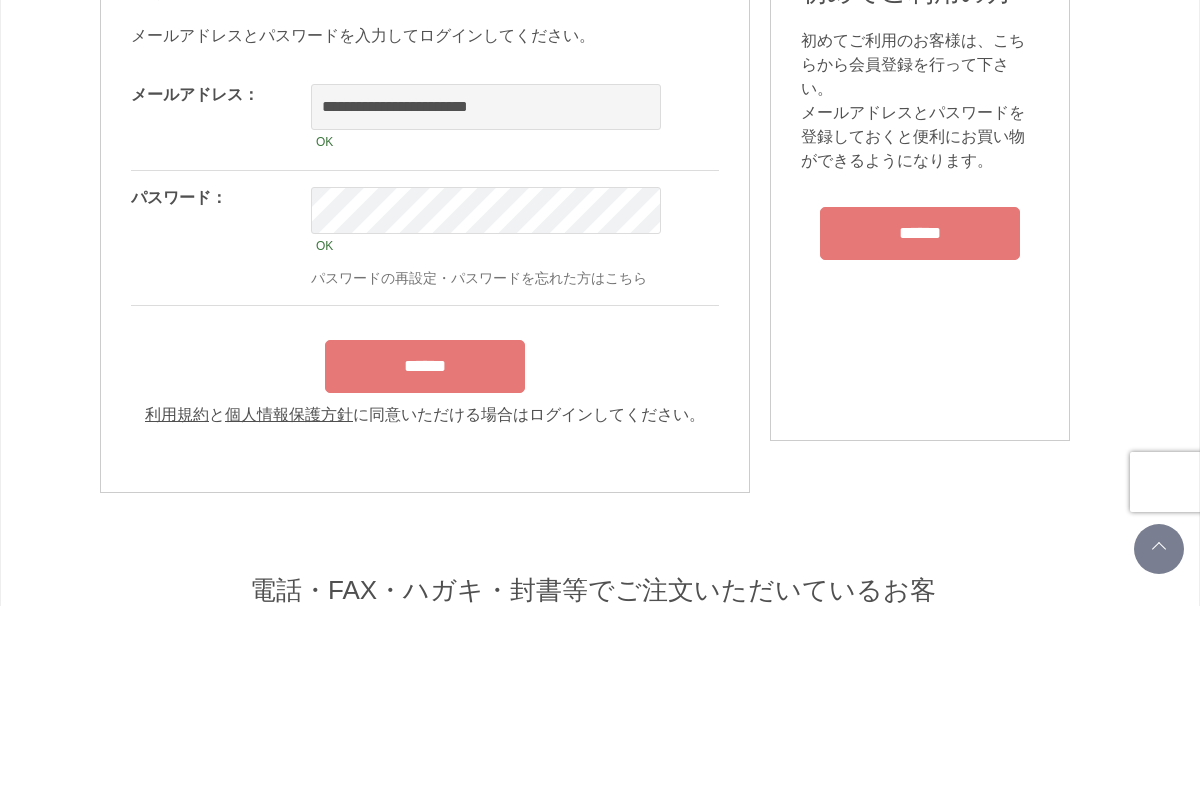 scroll, scrollTop: 180, scrollLeft: 0, axis: vertical 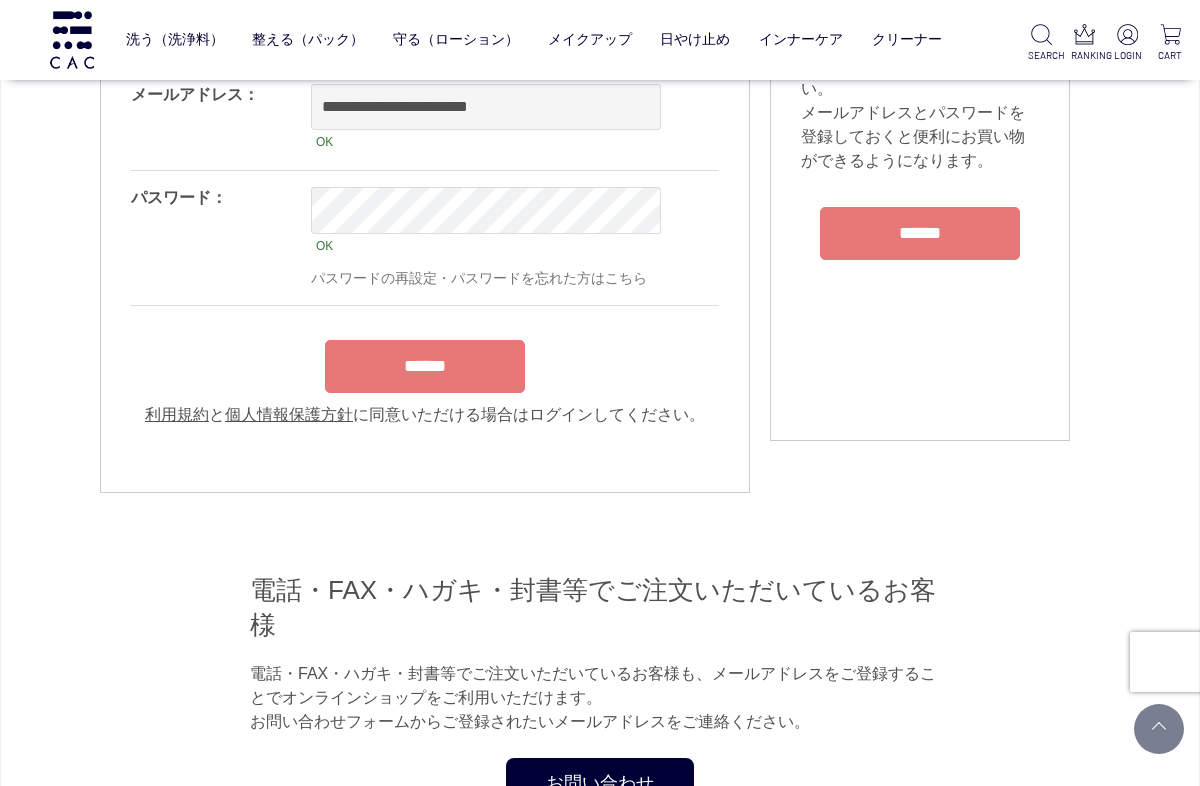 click on "******" at bounding box center [425, 366] 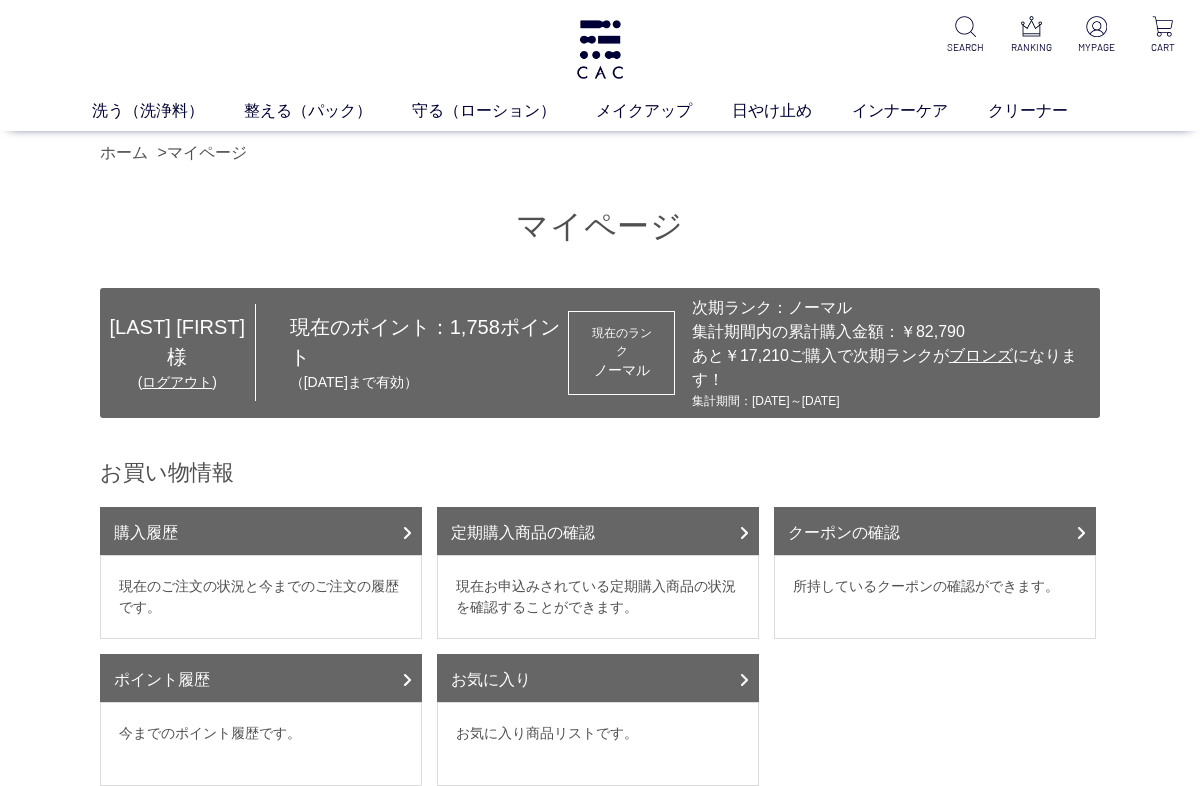 scroll, scrollTop: 0, scrollLeft: 0, axis: both 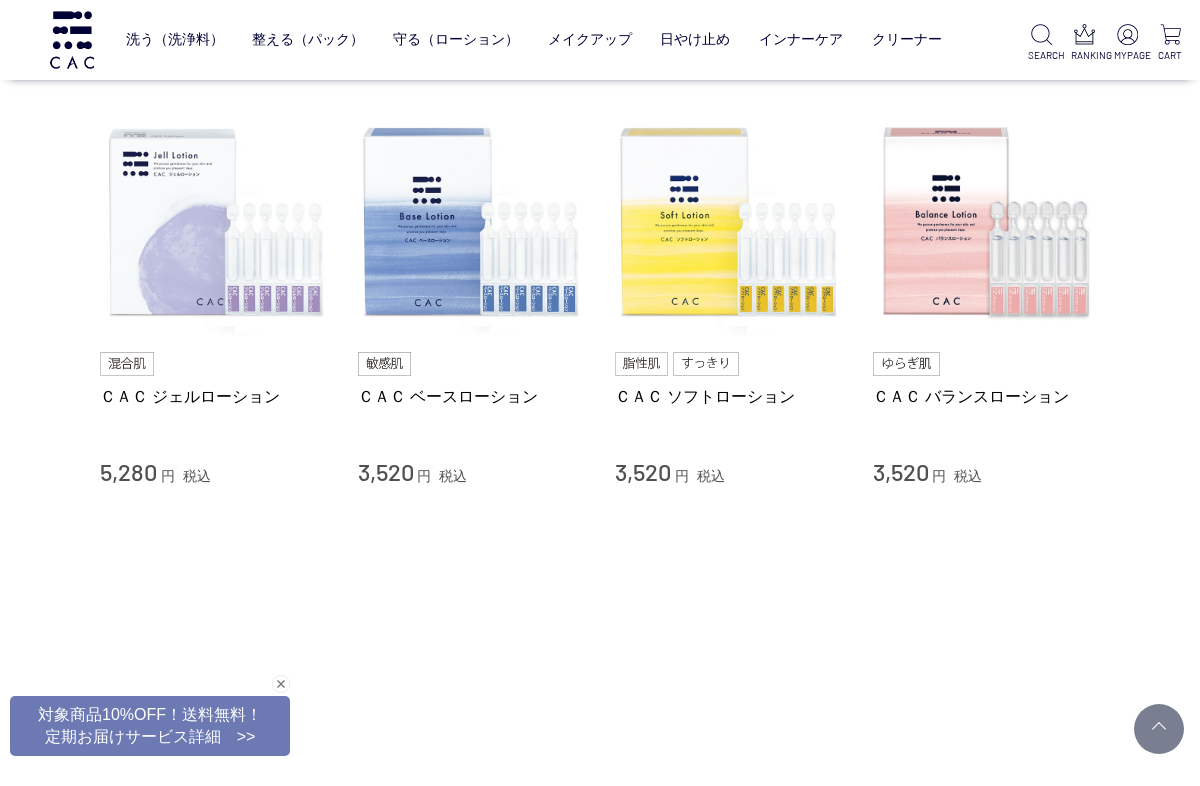 click at bounding box center (987, 223) 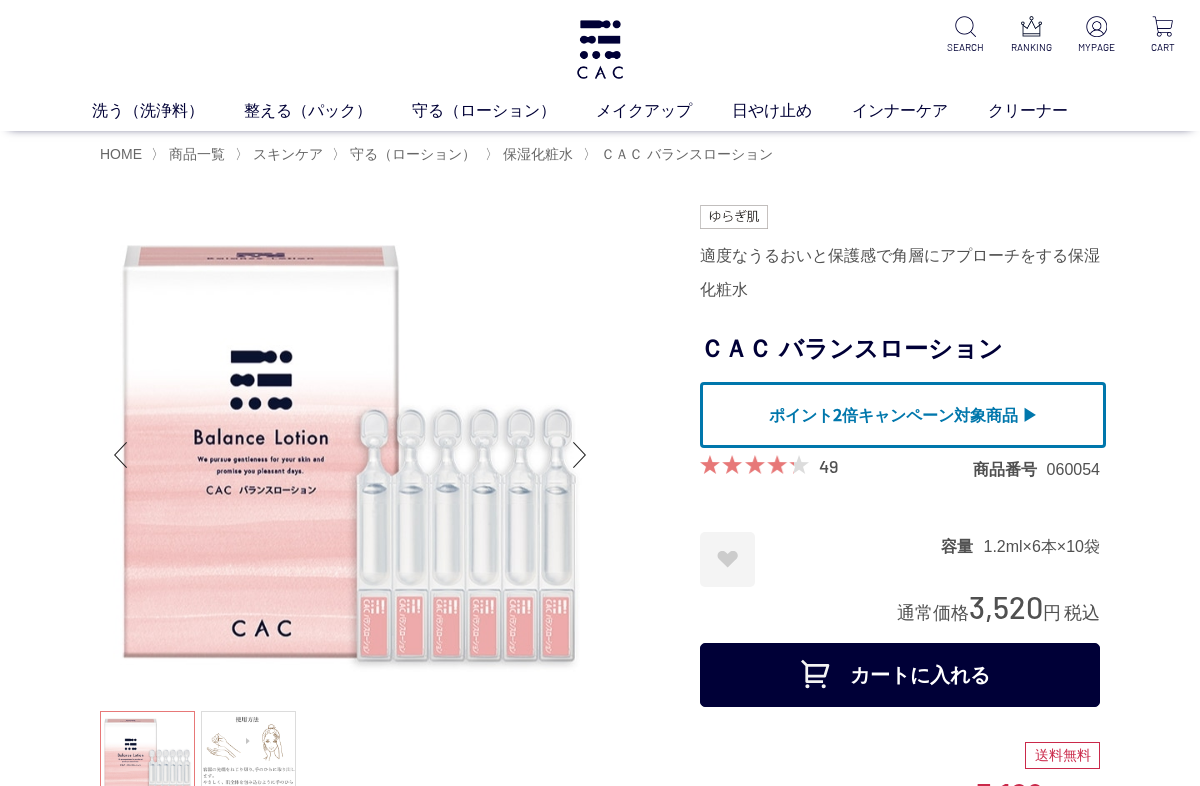 scroll, scrollTop: 0, scrollLeft: 0, axis: both 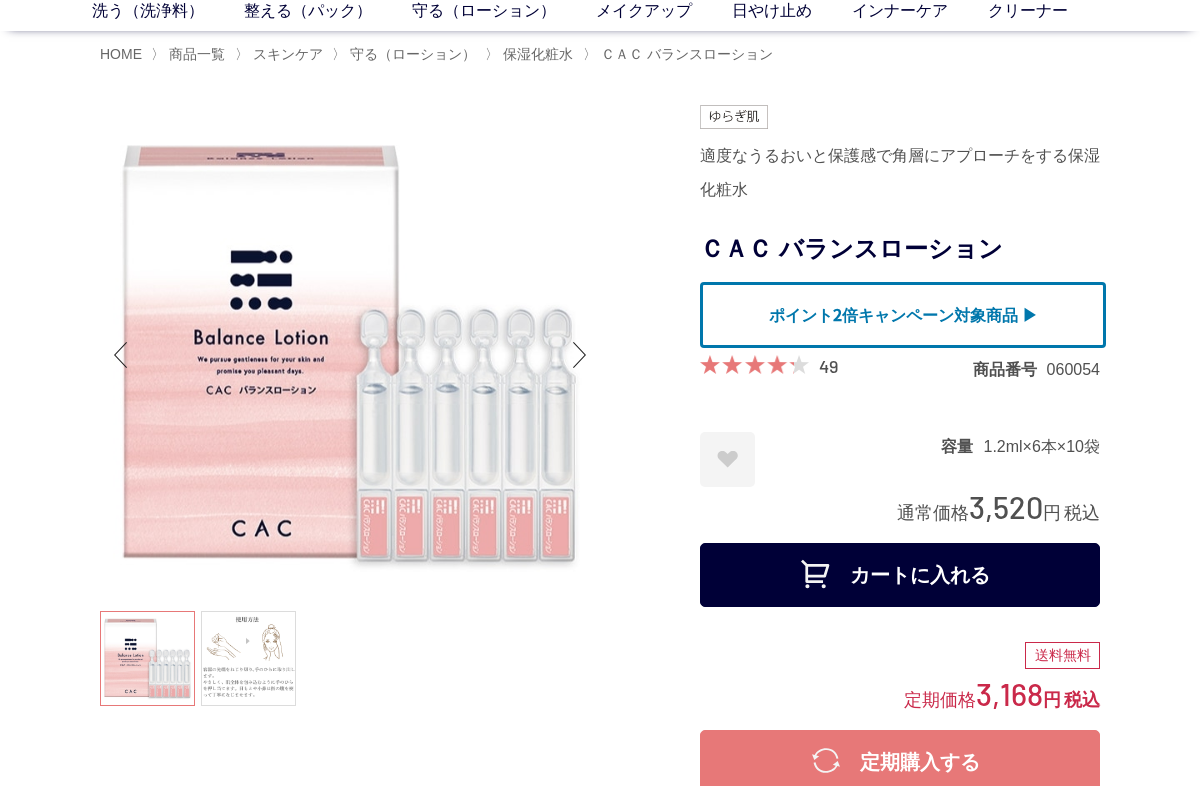 click on "カートに入れる" at bounding box center [900, 575] 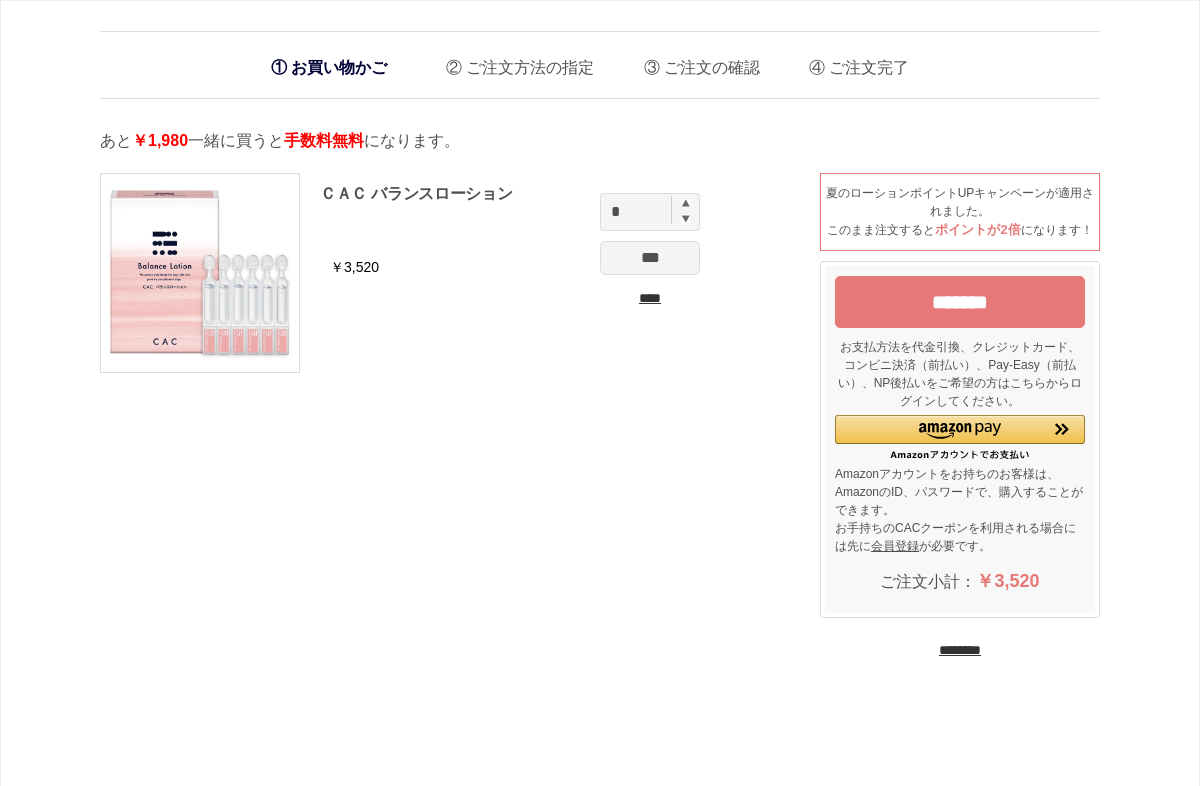 scroll, scrollTop: 0, scrollLeft: 0, axis: both 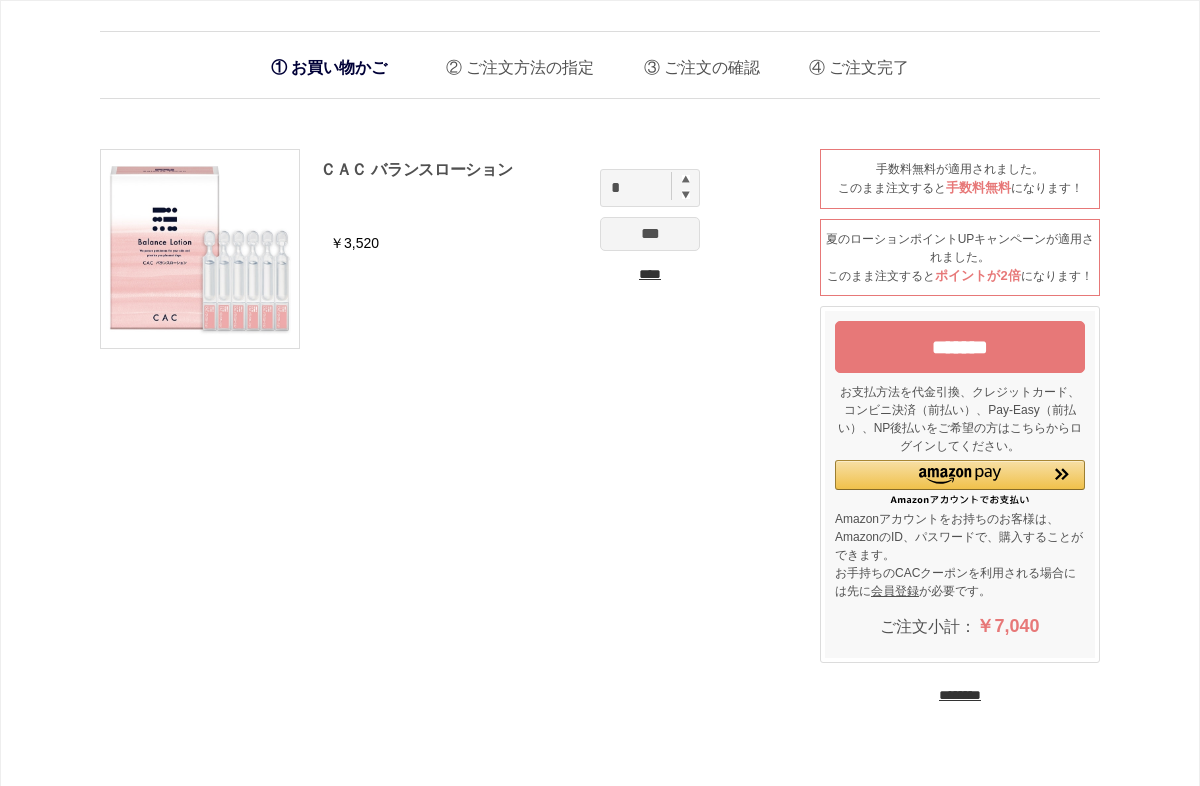 click on "ＣＡＣ バランスローション" at bounding box center (515, 187) 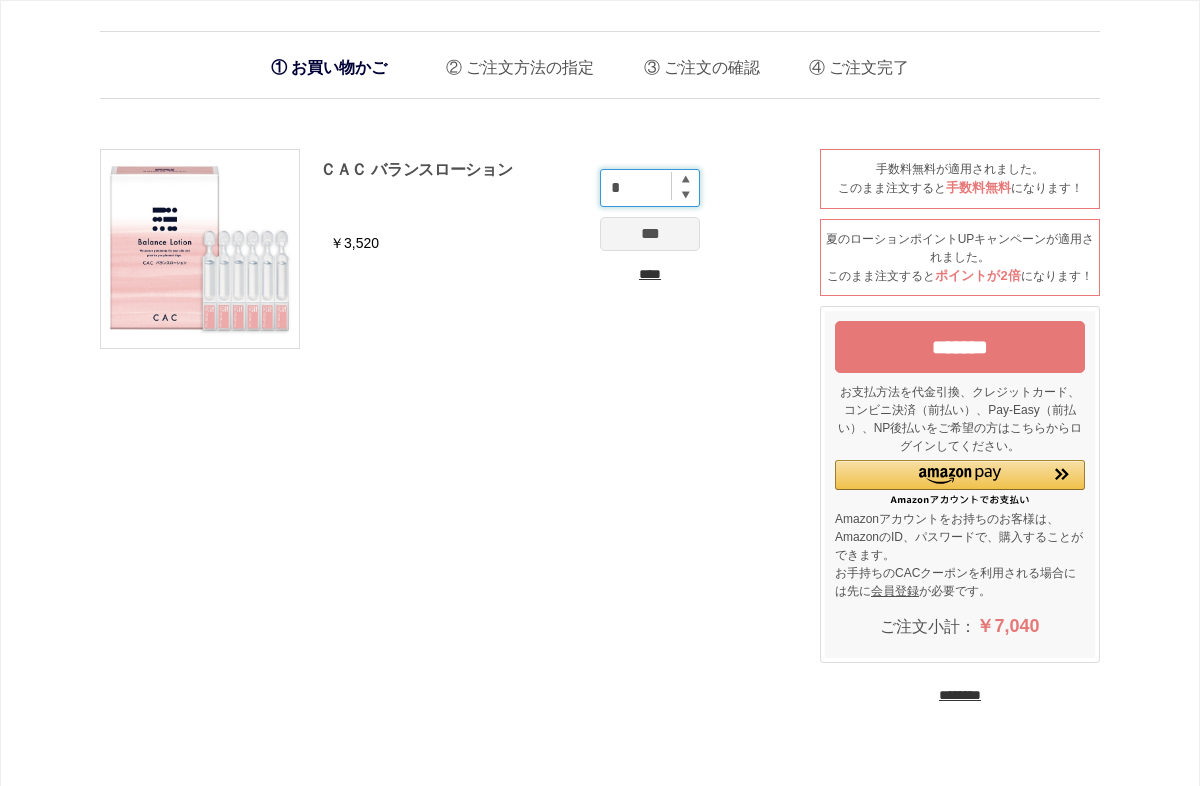 click on "*" at bounding box center [650, 188] 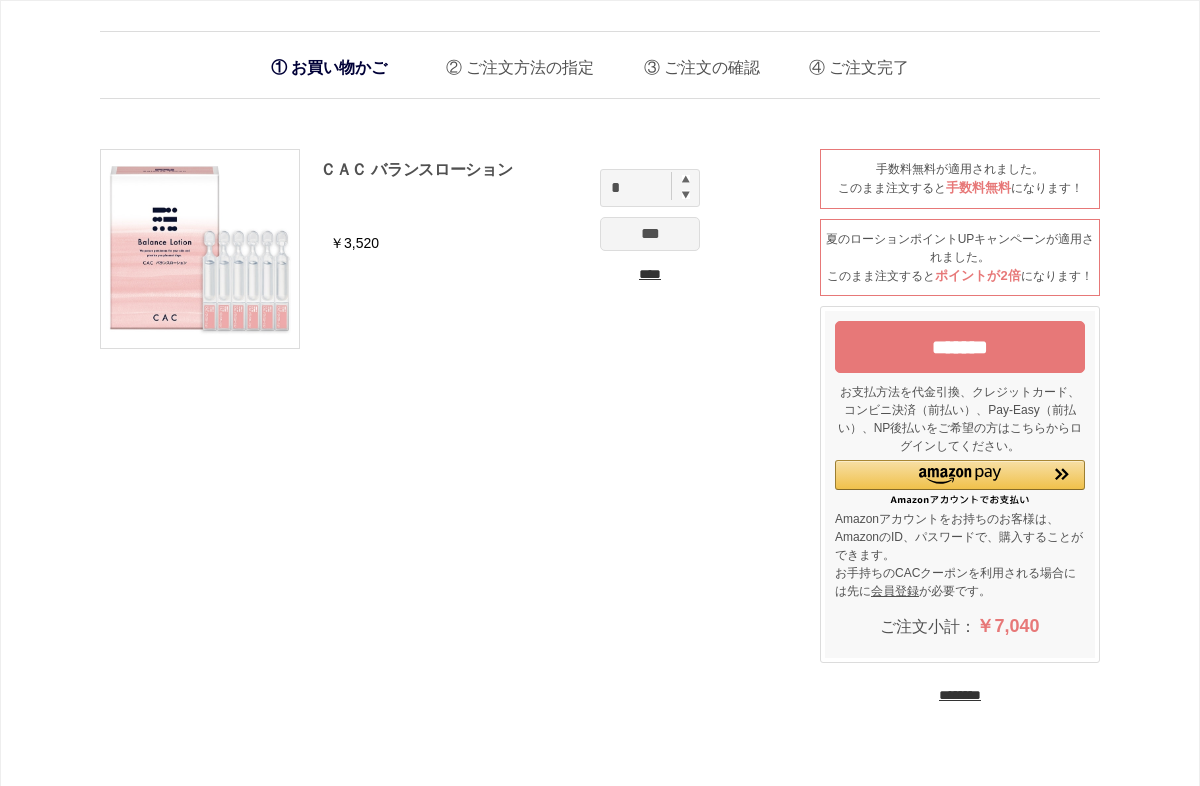 click at bounding box center [686, 194] 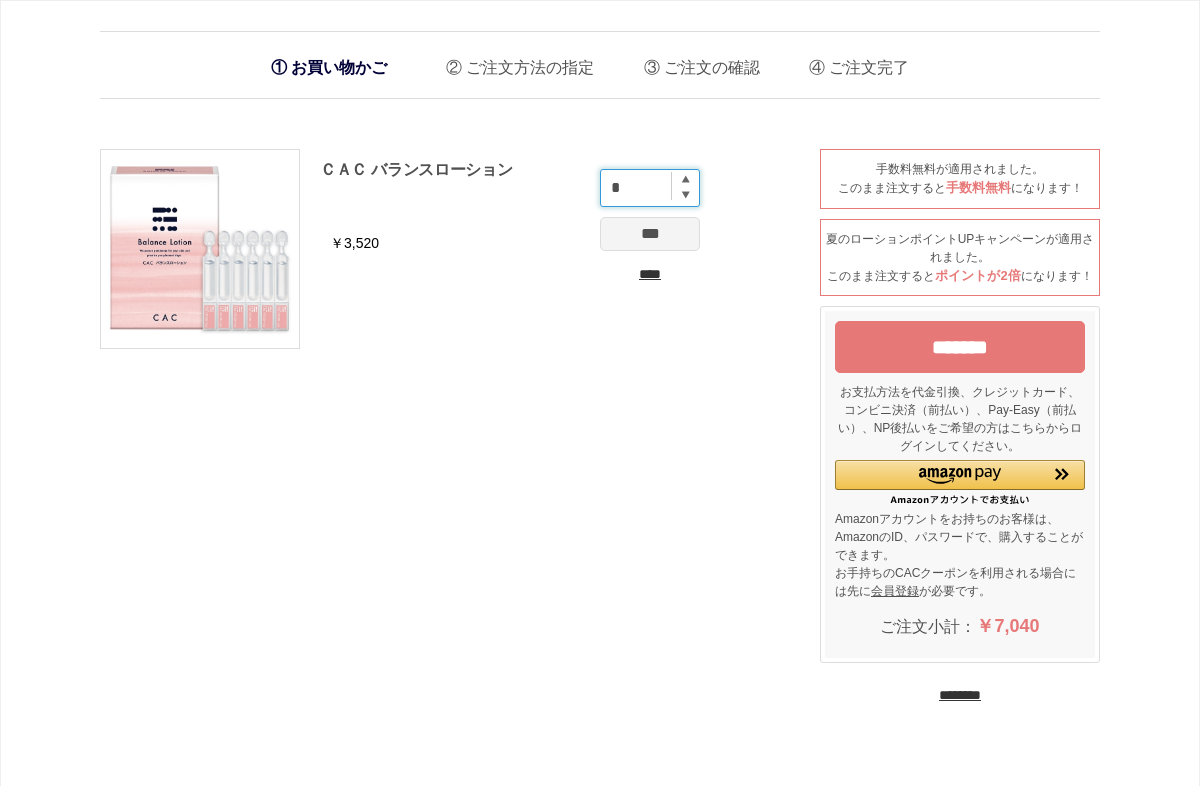 click on "*" at bounding box center (650, 188) 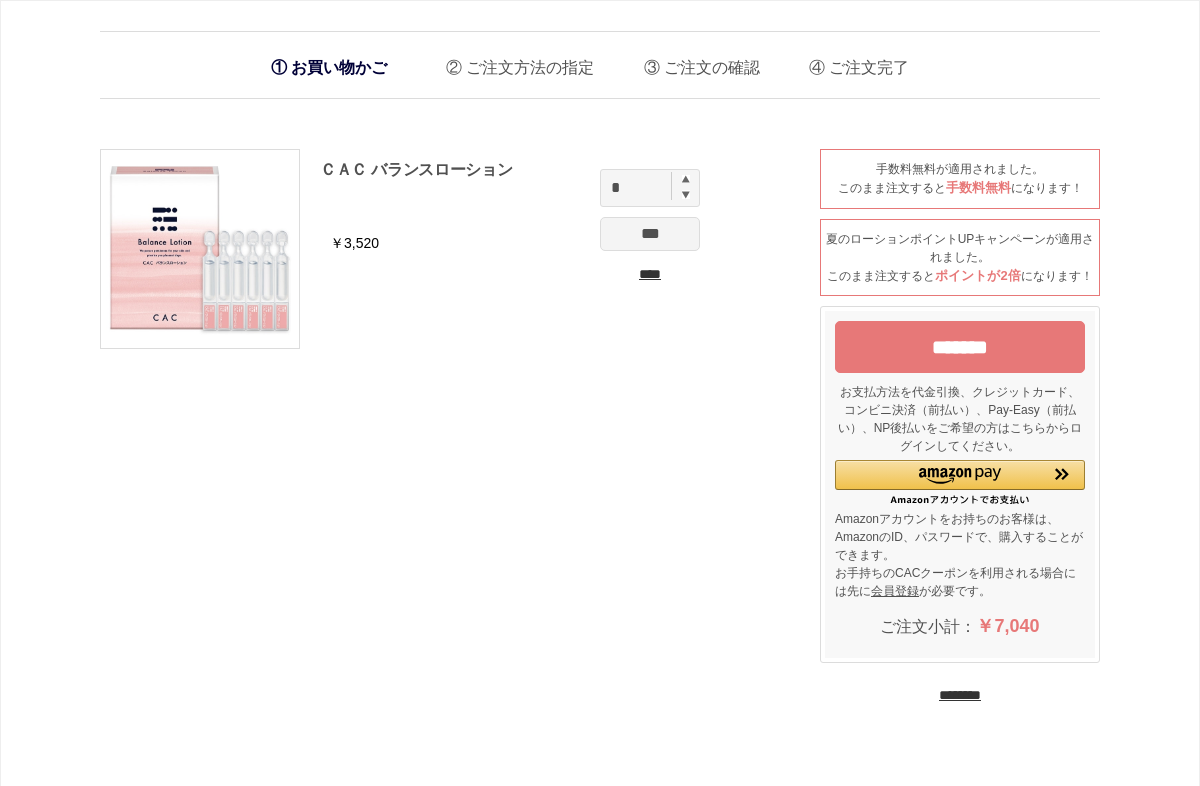 click on "***" at bounding box center [650, 234] 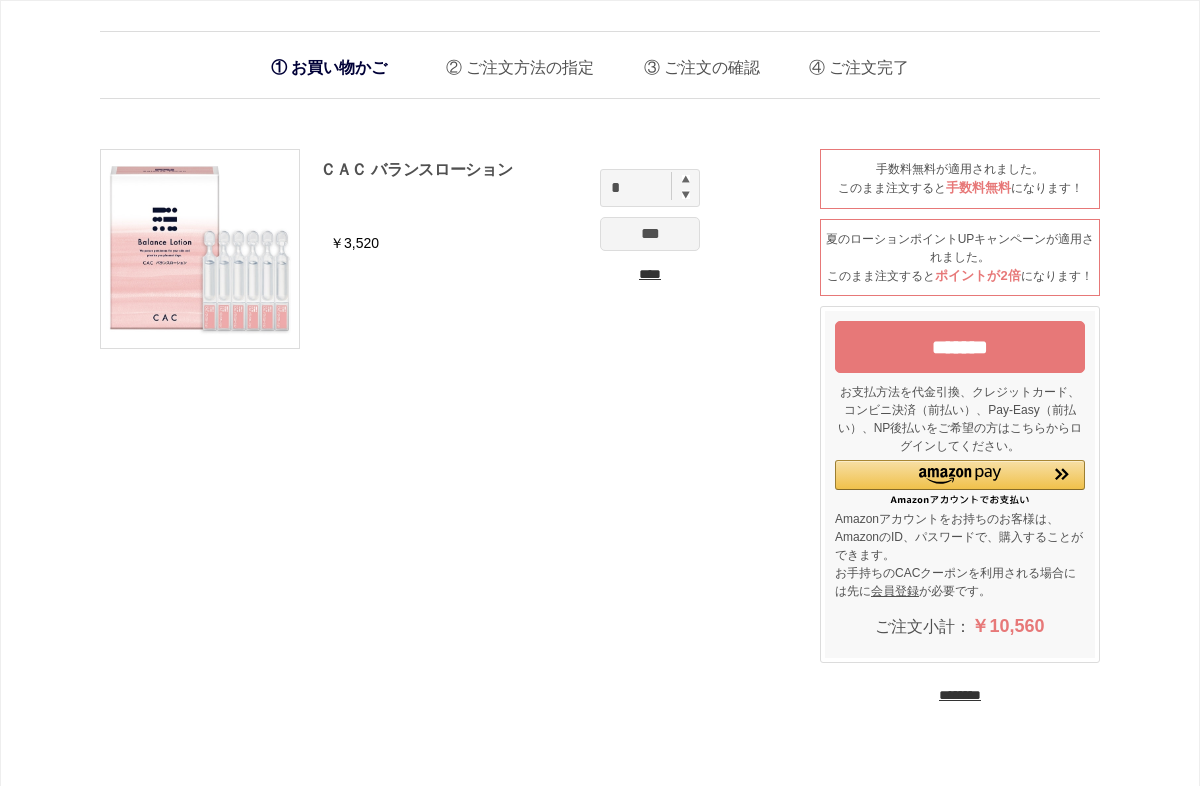 scroll, scrollTop: 0, scrollLeft: 0, axis: both 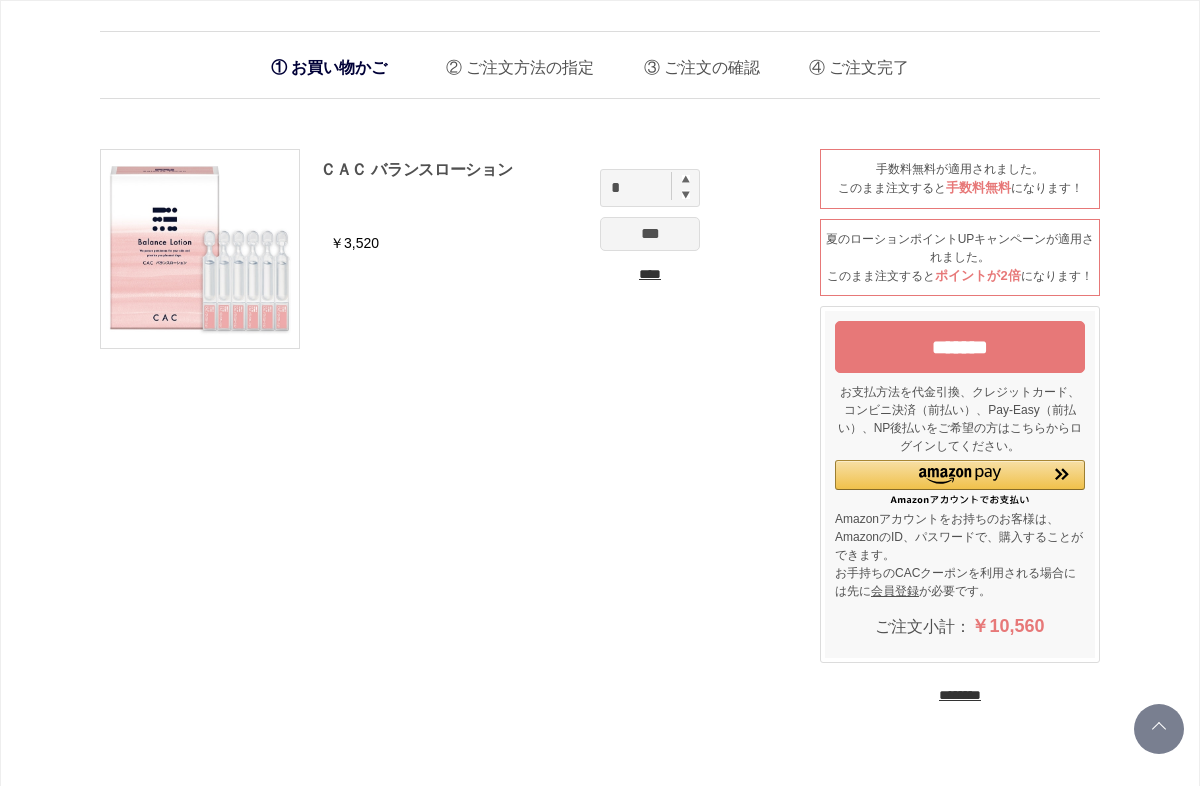 click on "*******" at bounding box center (960, 347) 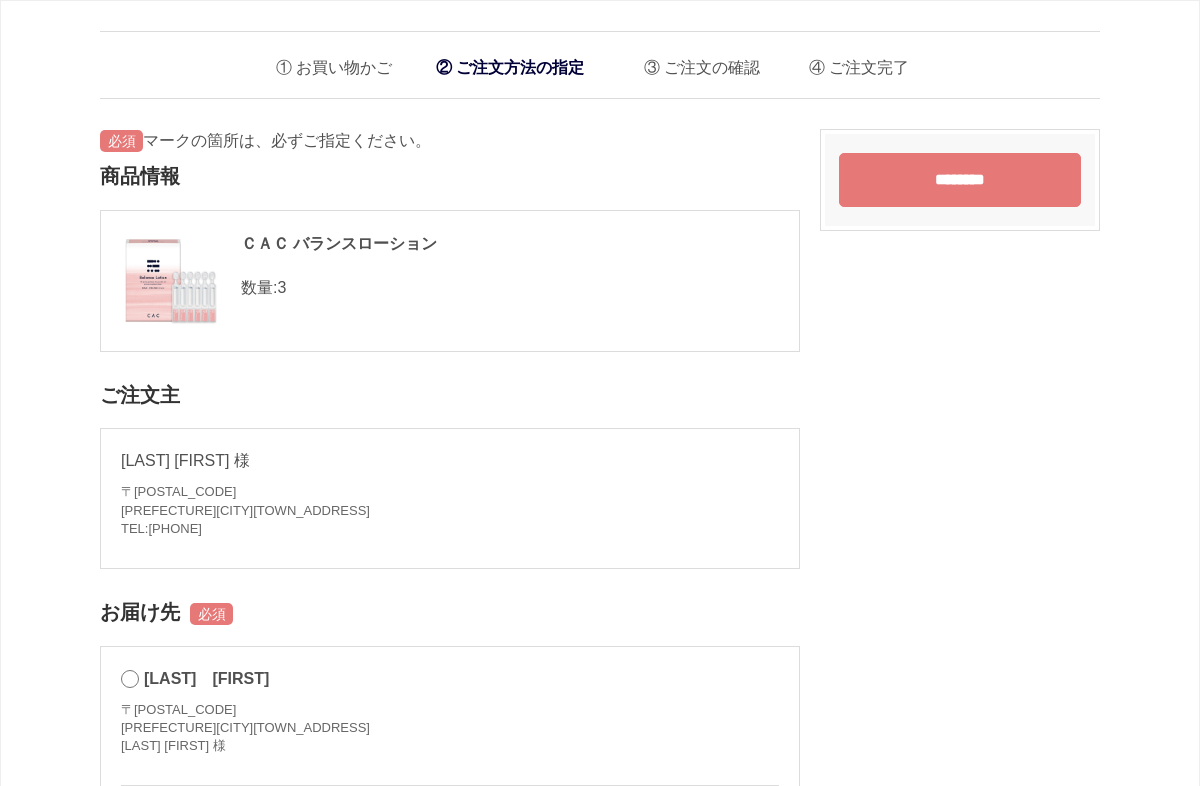 scroll, scrollTop: 0, scrollLeft: 0, axis: both 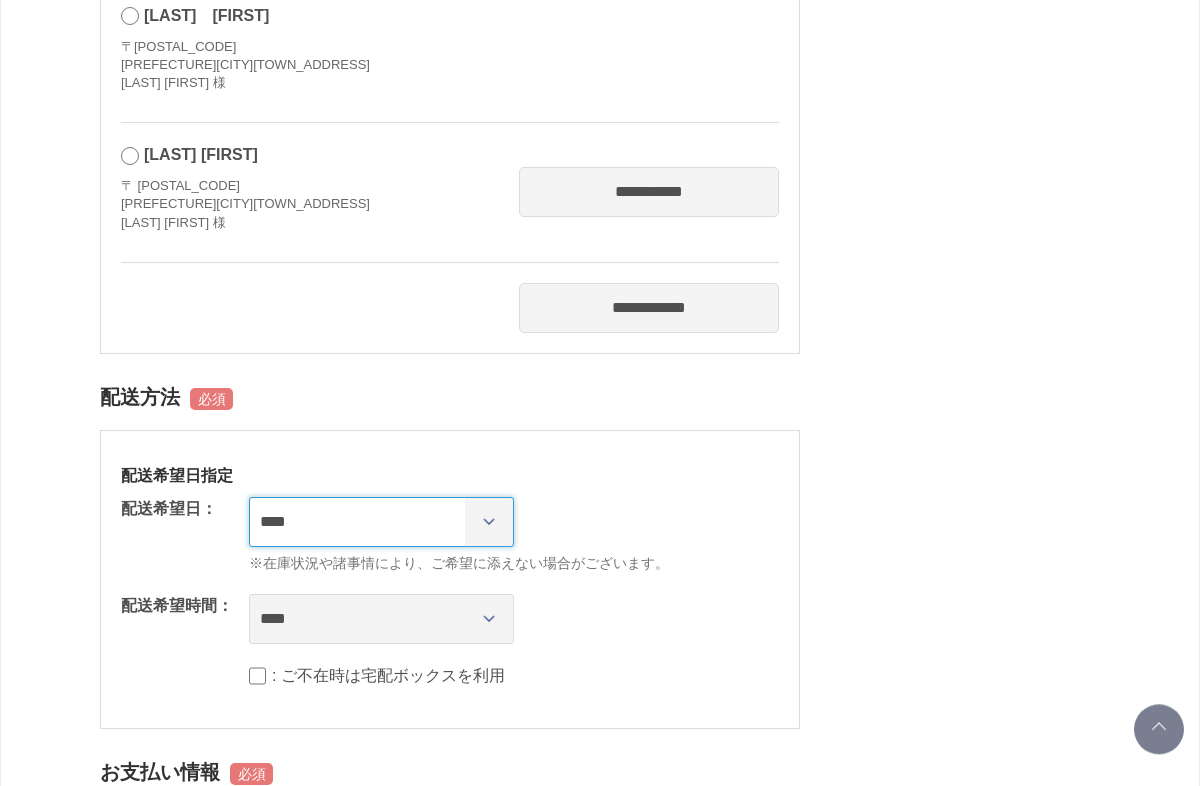click on "**********" at bounding box center (381, 522) 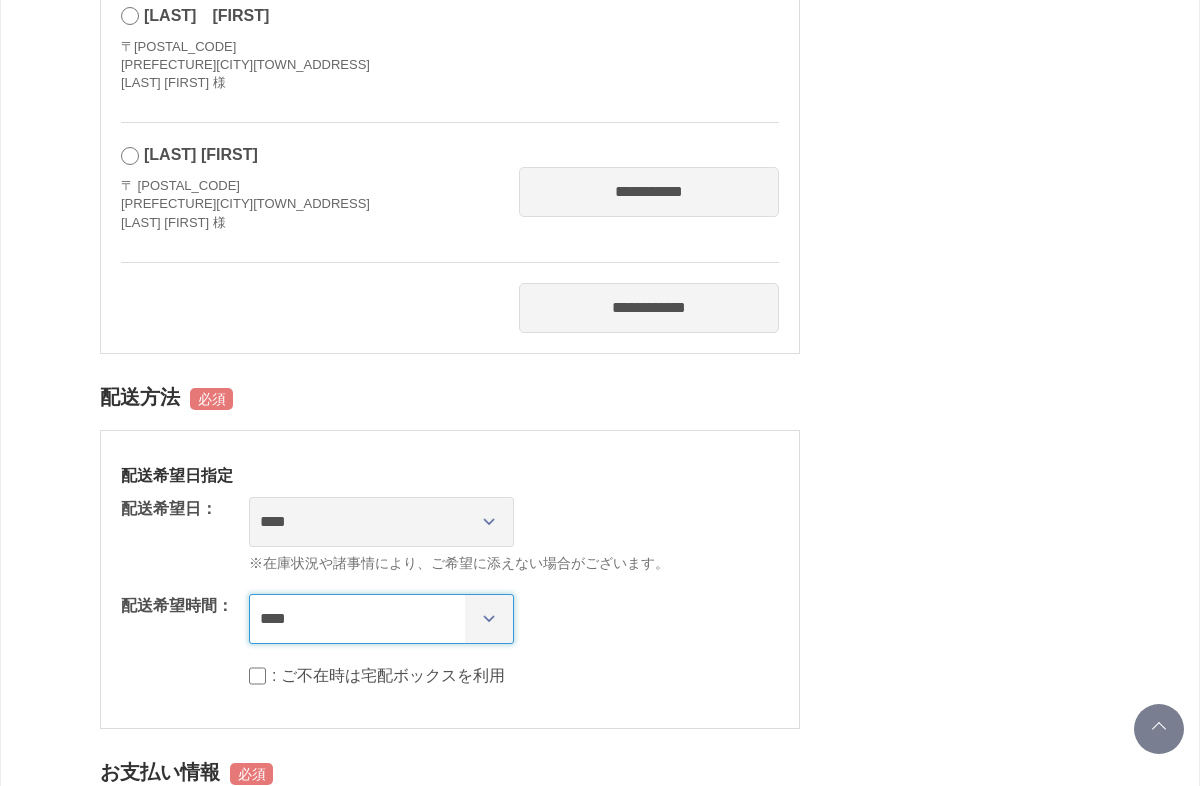 click on "**** *** ****** ****** ****** ******" at bounding box center (381, 619) 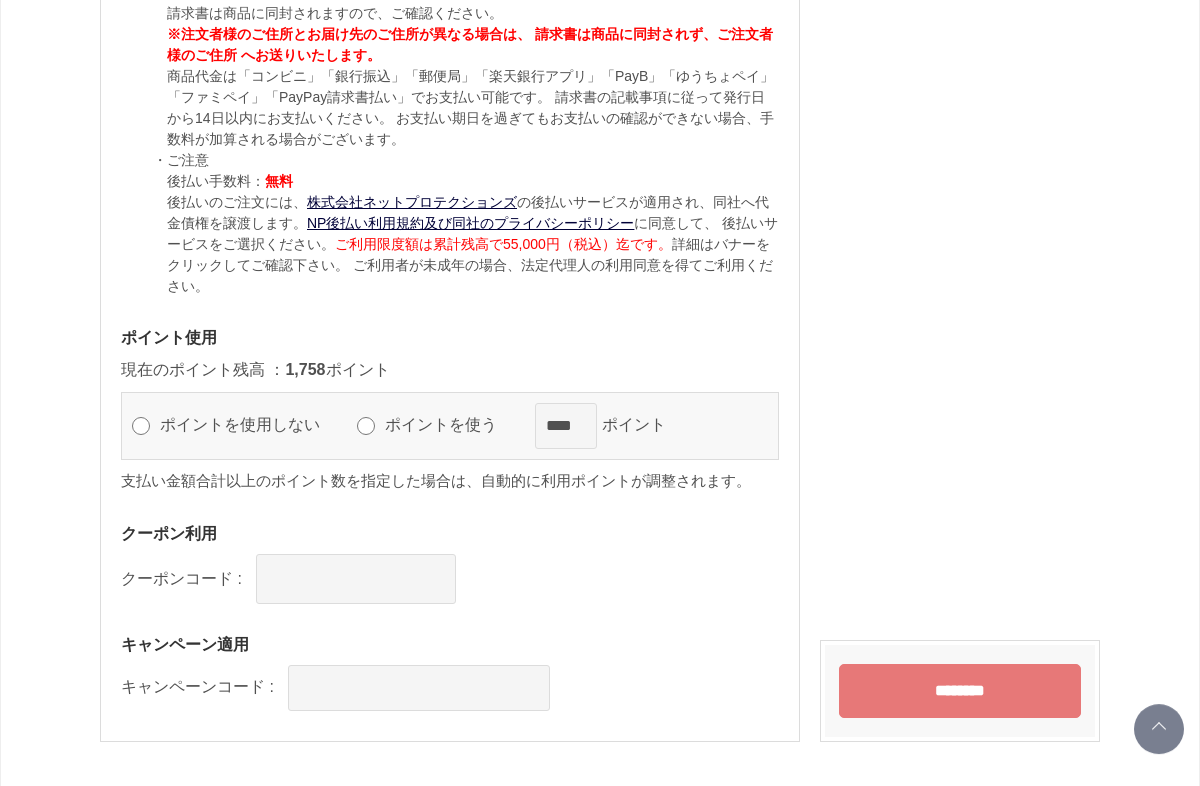 scroll, scrollTop: 1872, scrollLeft: 0, axis: vertical 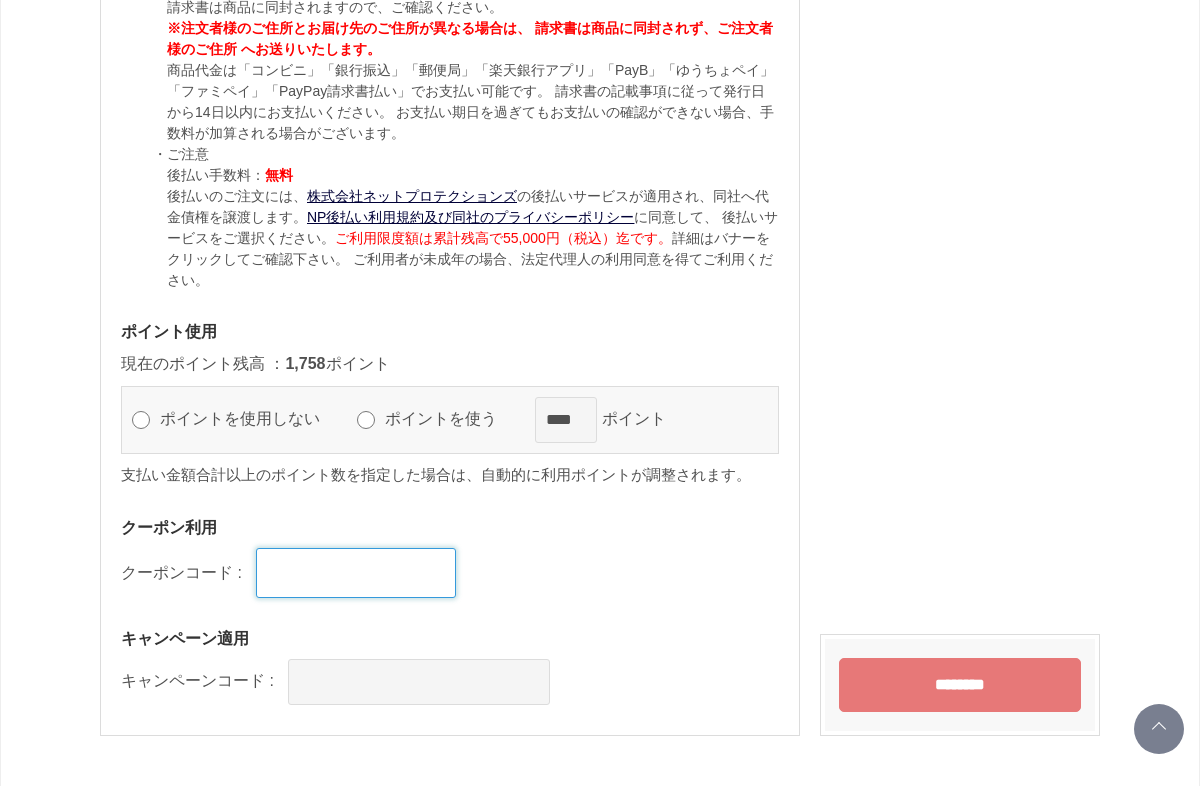 click at bounding box center (356, 573) 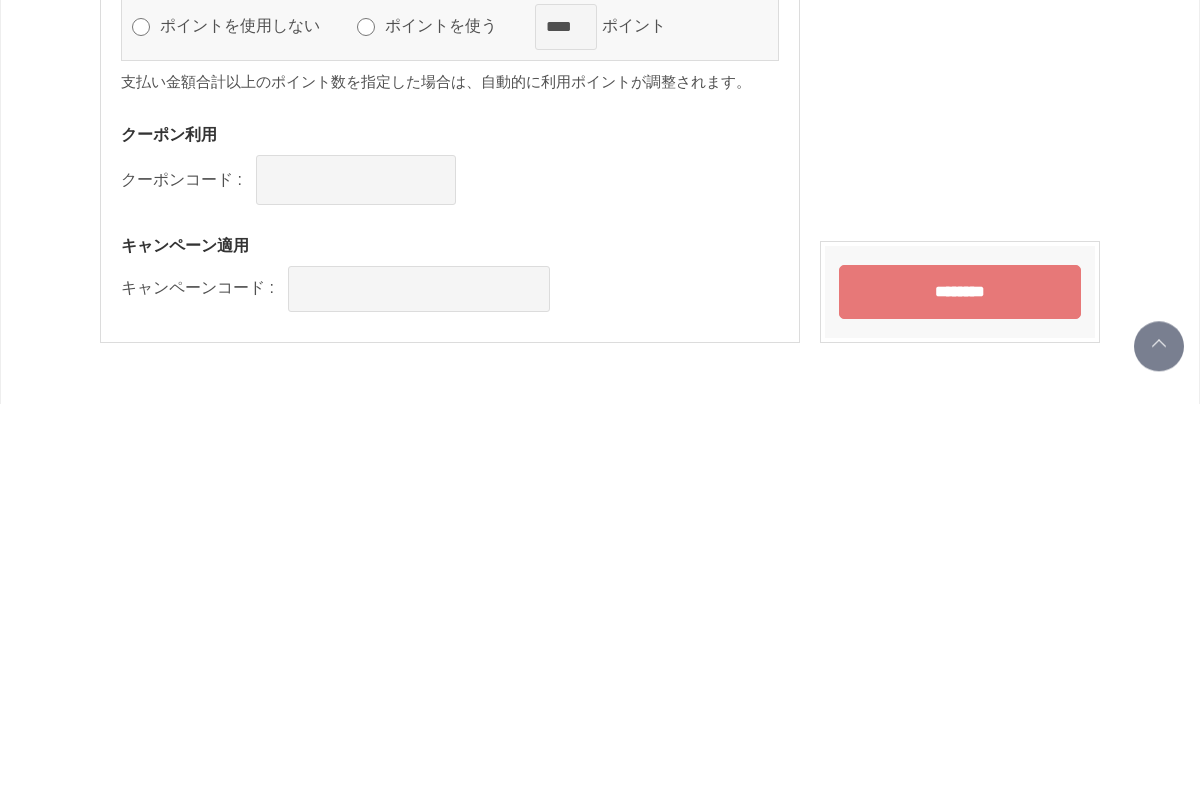click on "お買い物かご
ご注文方法の指定
ご注文の確認
ご注文完了
******
マークの箇所は、必ずご指定ください。
商品情報
ＣＡＣ バランスローション
数量: 3
ご注文主
西澤 千恵 様
〒  527-0006
滋賀県東近江市建部日吉町３４７－１０グランドール２０６号室
TEL:  090-1416-1384
お届け先
西澤　千恵
〒  527-0006
滋賀県東近江市建部日吉町３４７－１０グランドール２０６号室
西澤 千恵 様" at bounding box center [600, -543] 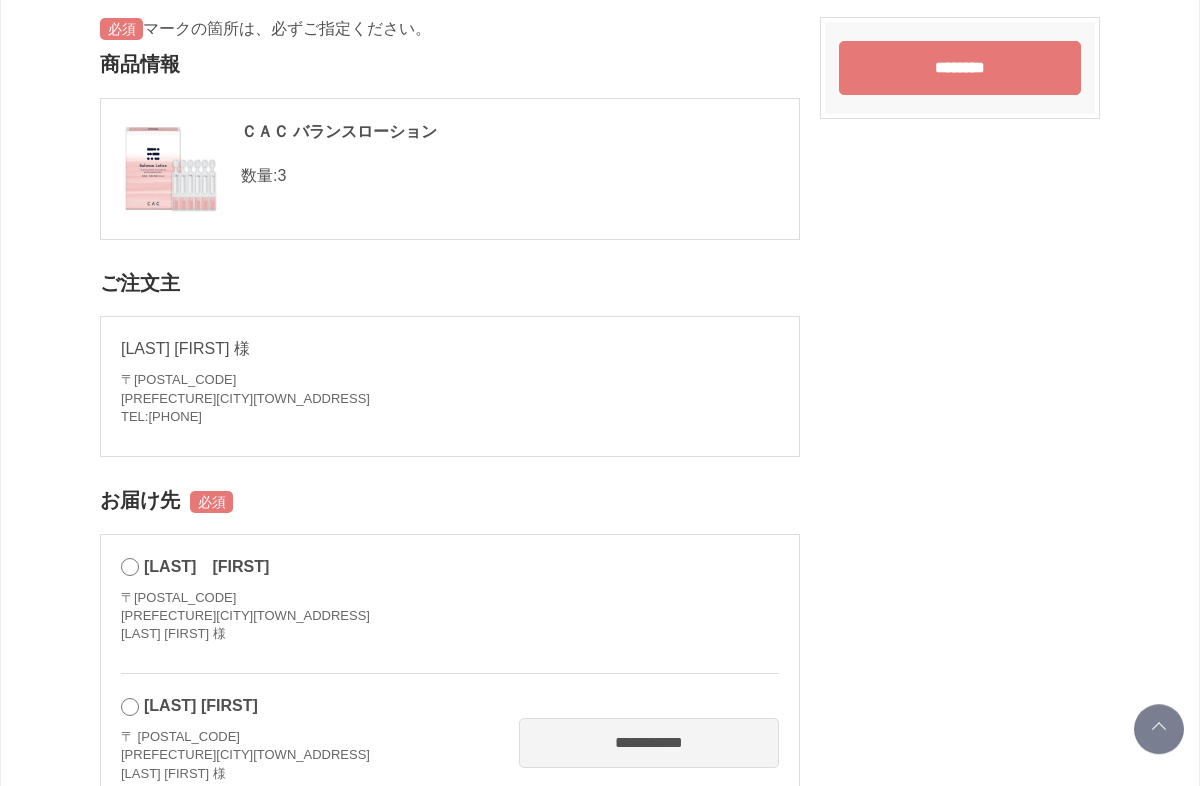 scroll, scrollTop: 0, scrollLeft: 0, axis: both 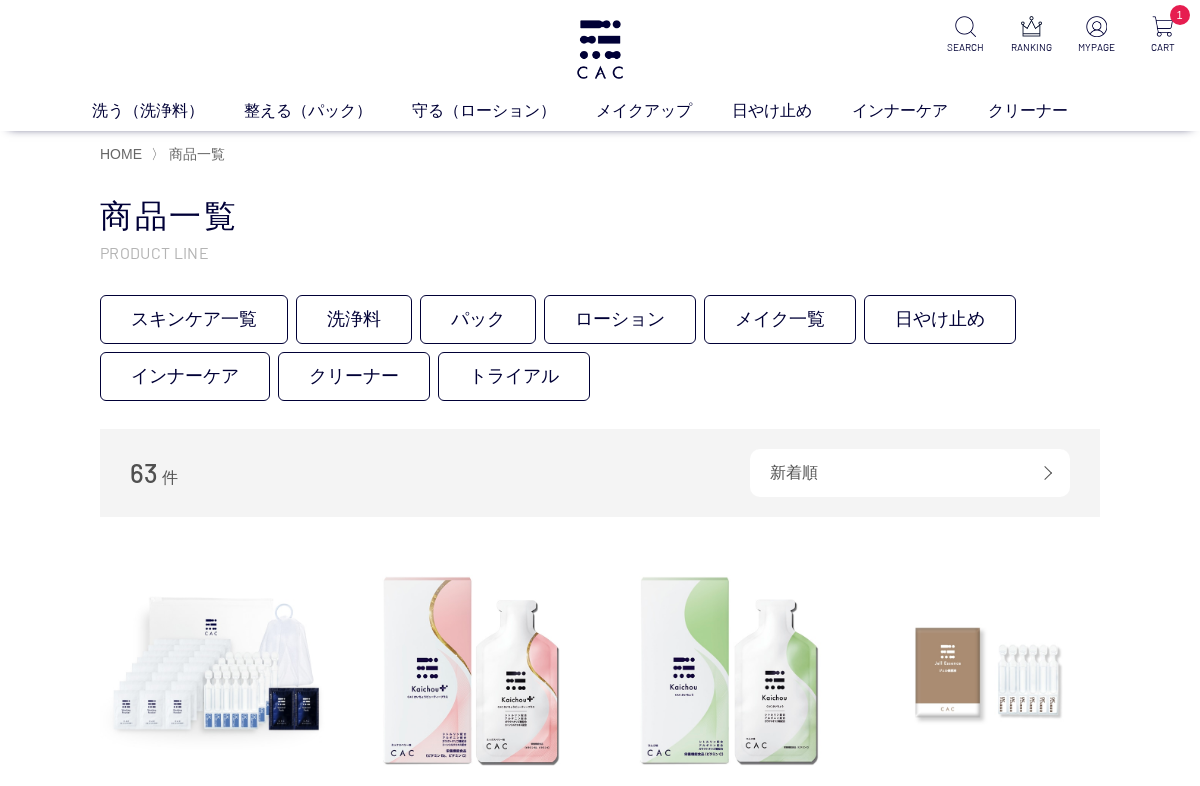 click on "HOME" at bounding box center [121, 154] 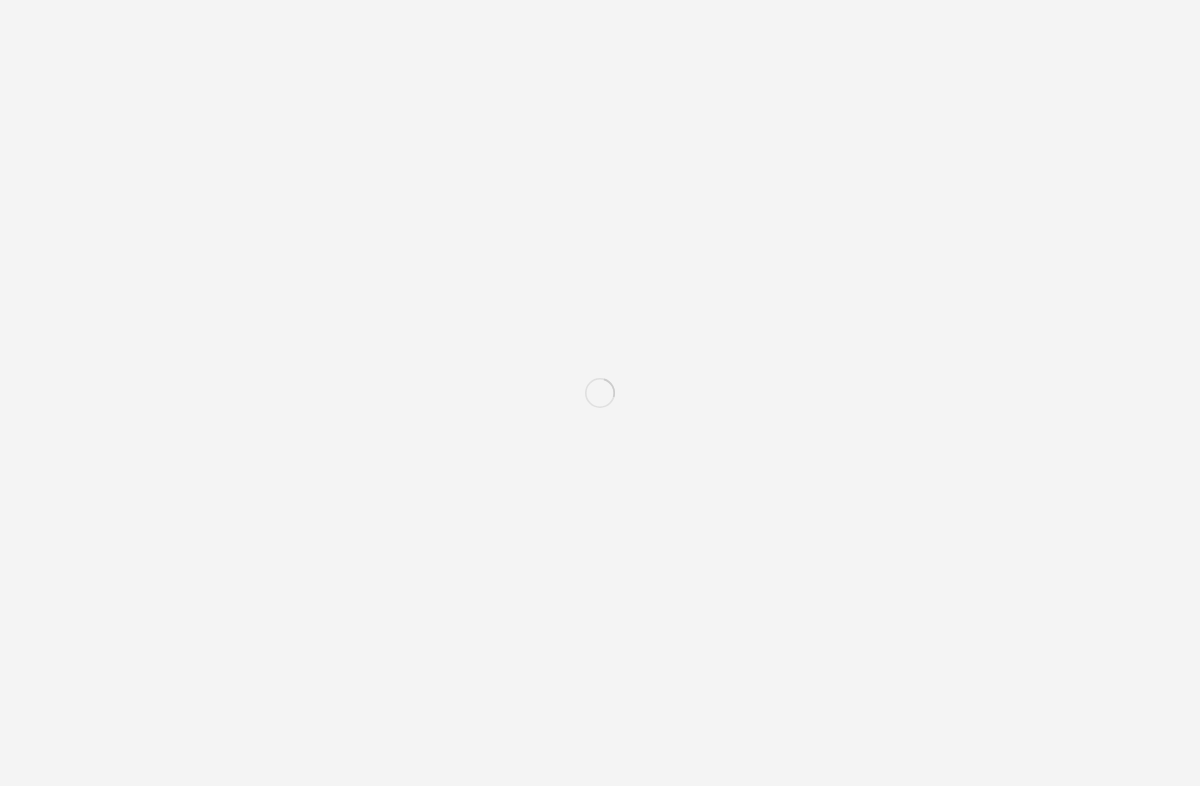 scroll, scrollTop: 0, scrollLeft: 0, axis: both 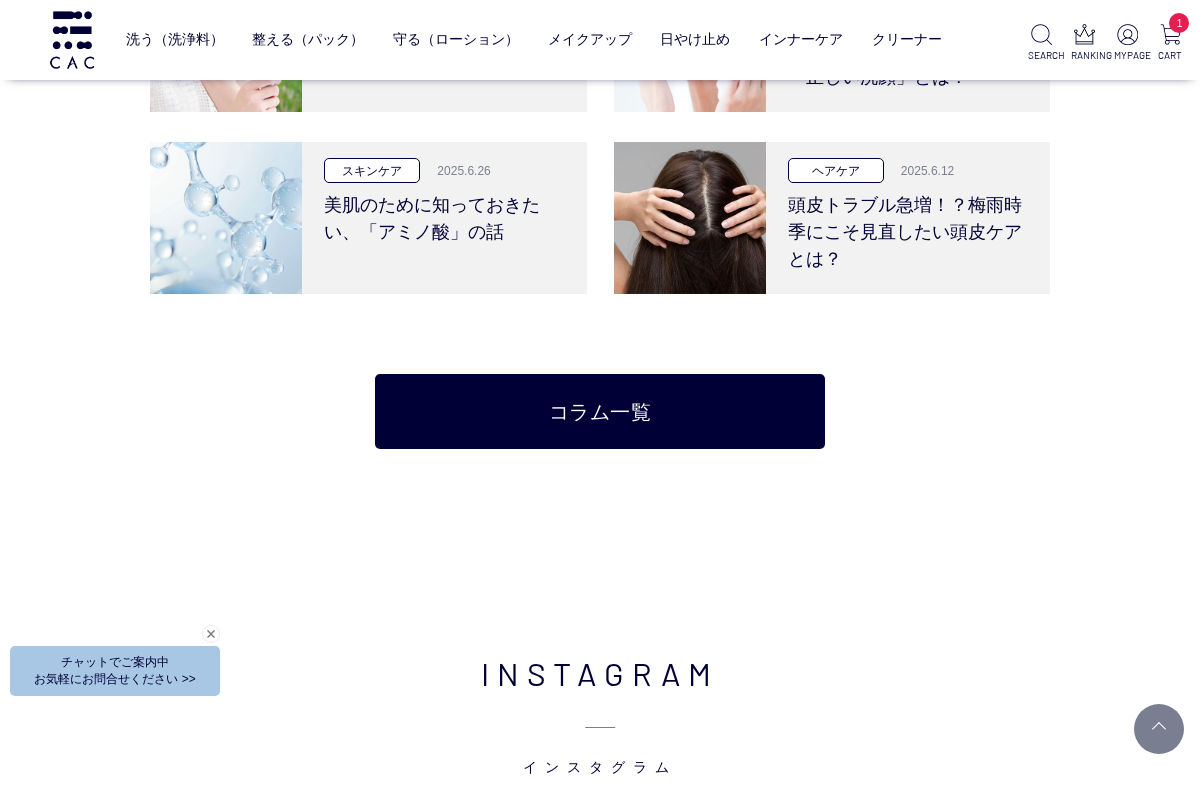 click at bounding box center (1127, 34) 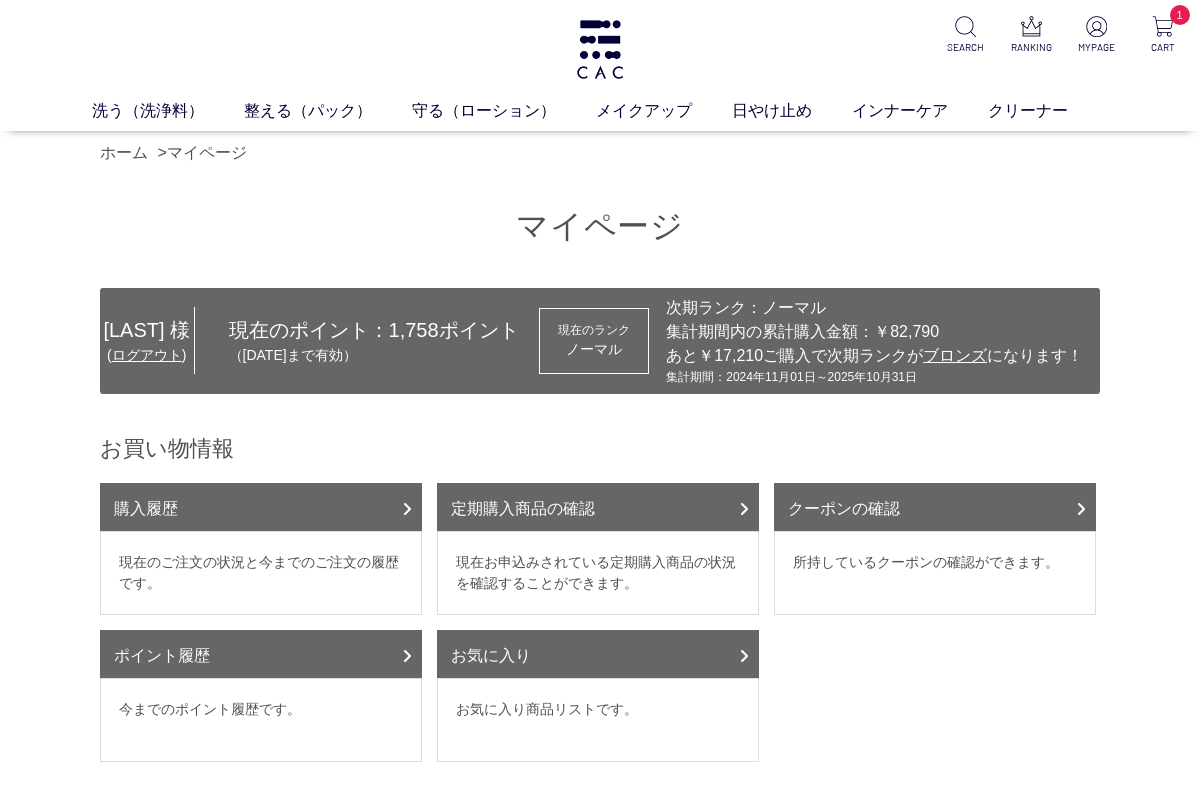 scroll, scrollTop: 0, scrollLeft: 0, axis: both 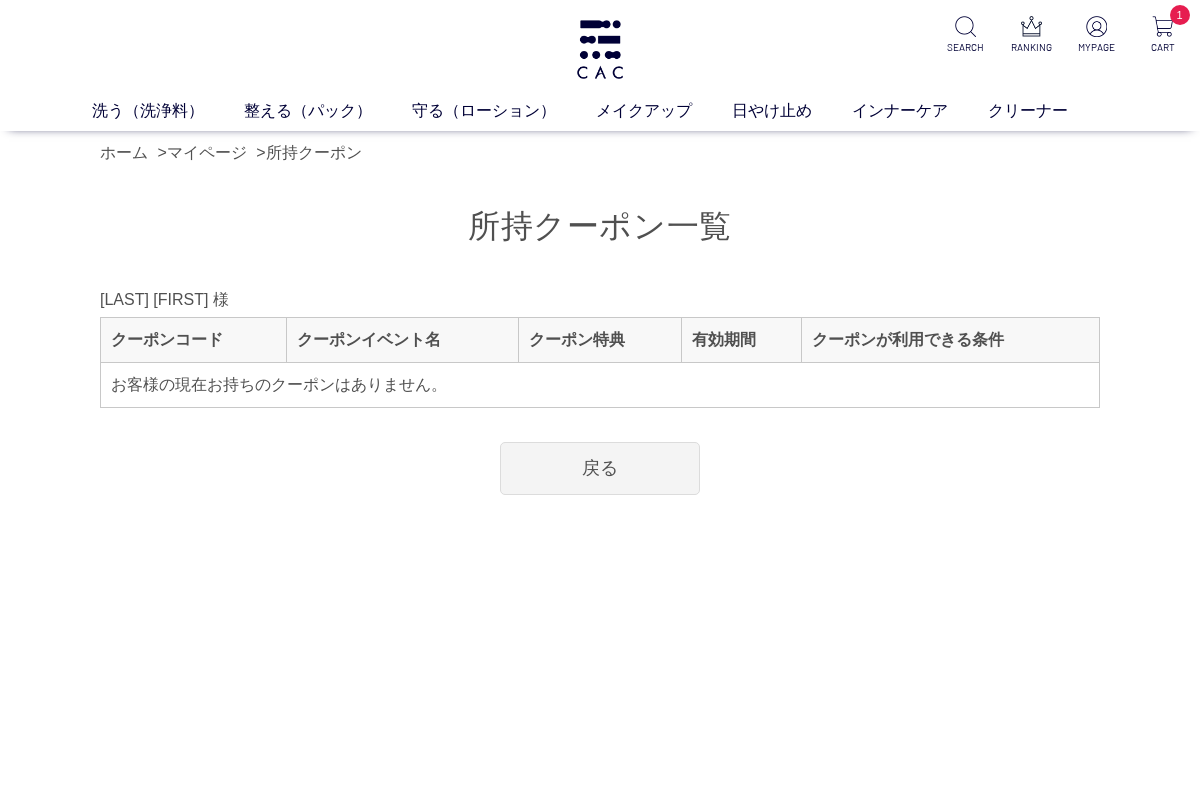 click on "戻る" at bounding box center [600, 468] 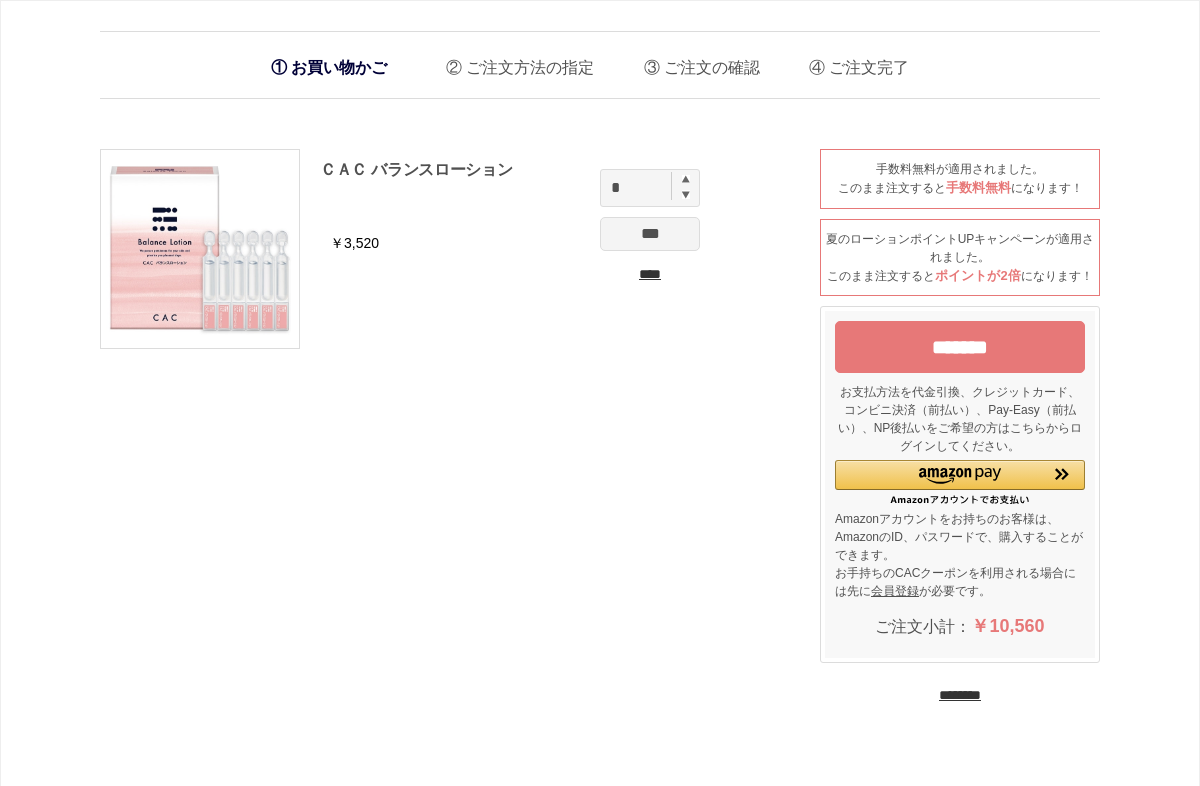 scroll, scrollTop: 0, scrollLeft: 0, axis: both 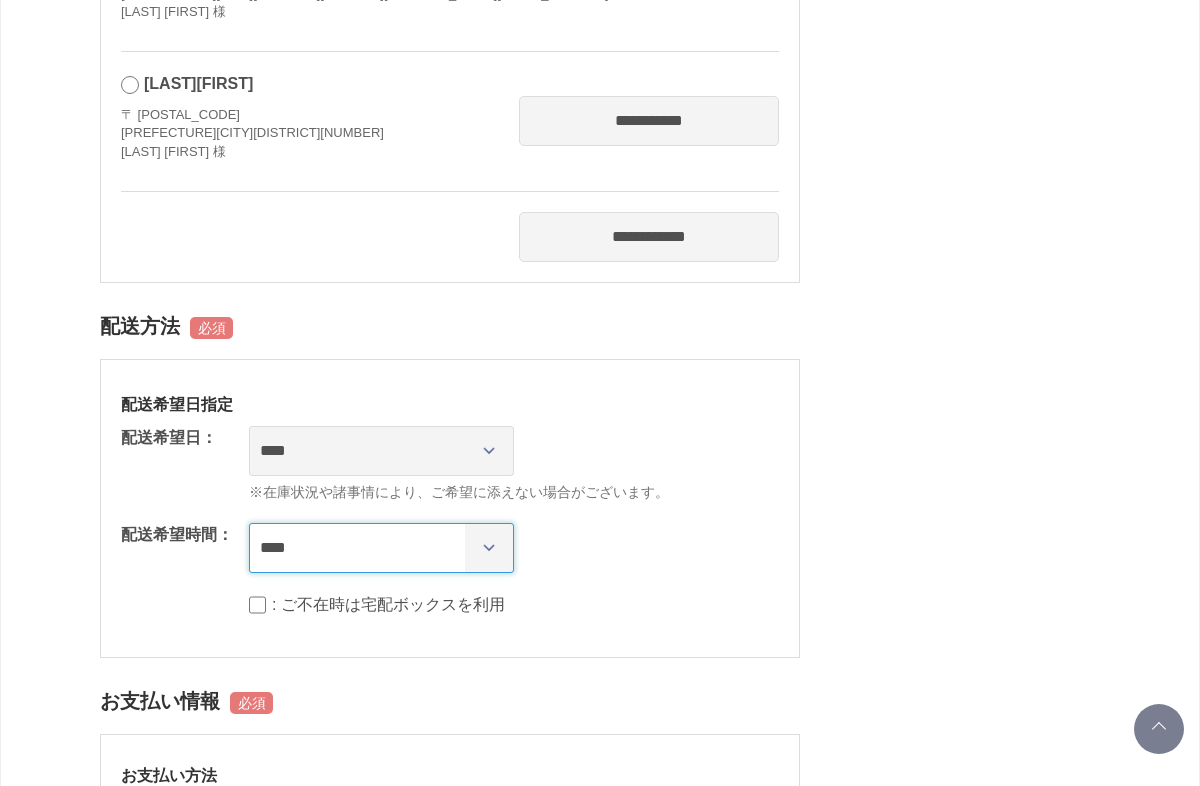 click on "**** *** ****** ****** ****** ******" at bounding box center (381, 548) 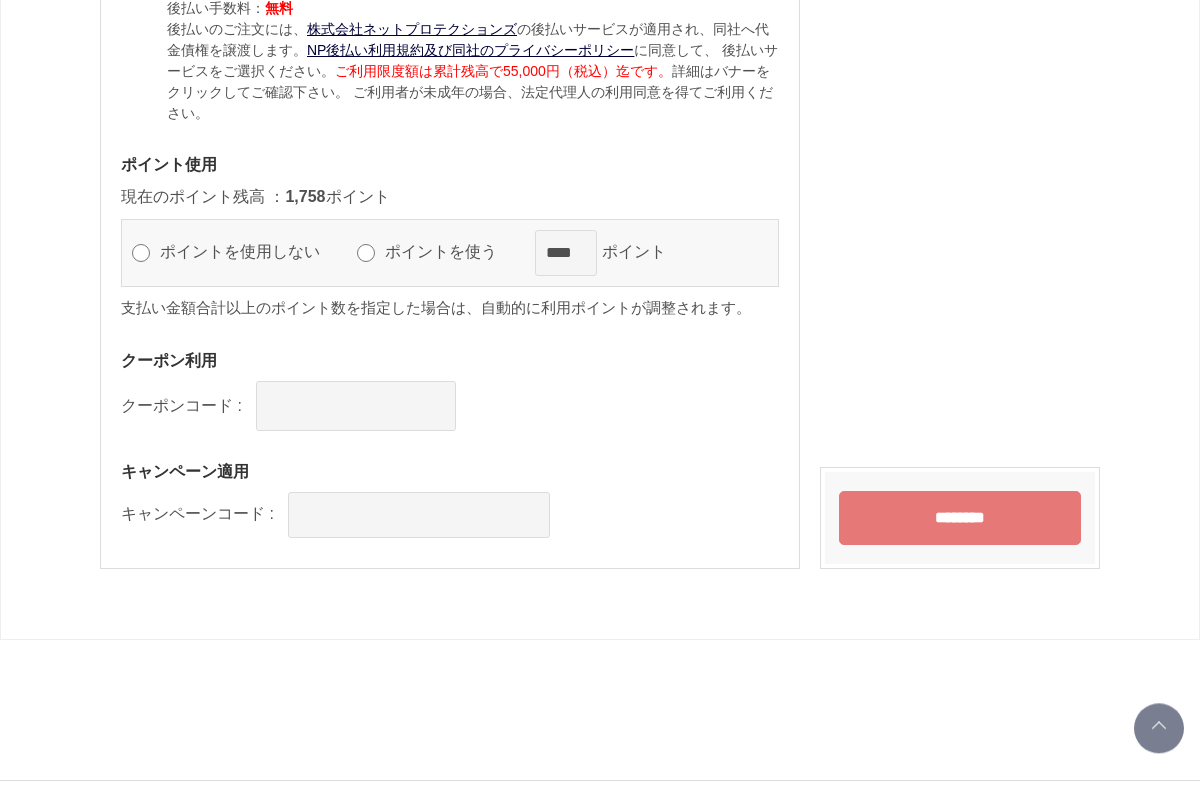 scroll, scrollTop: 2038, scrollLeft: 0, axis: vertical 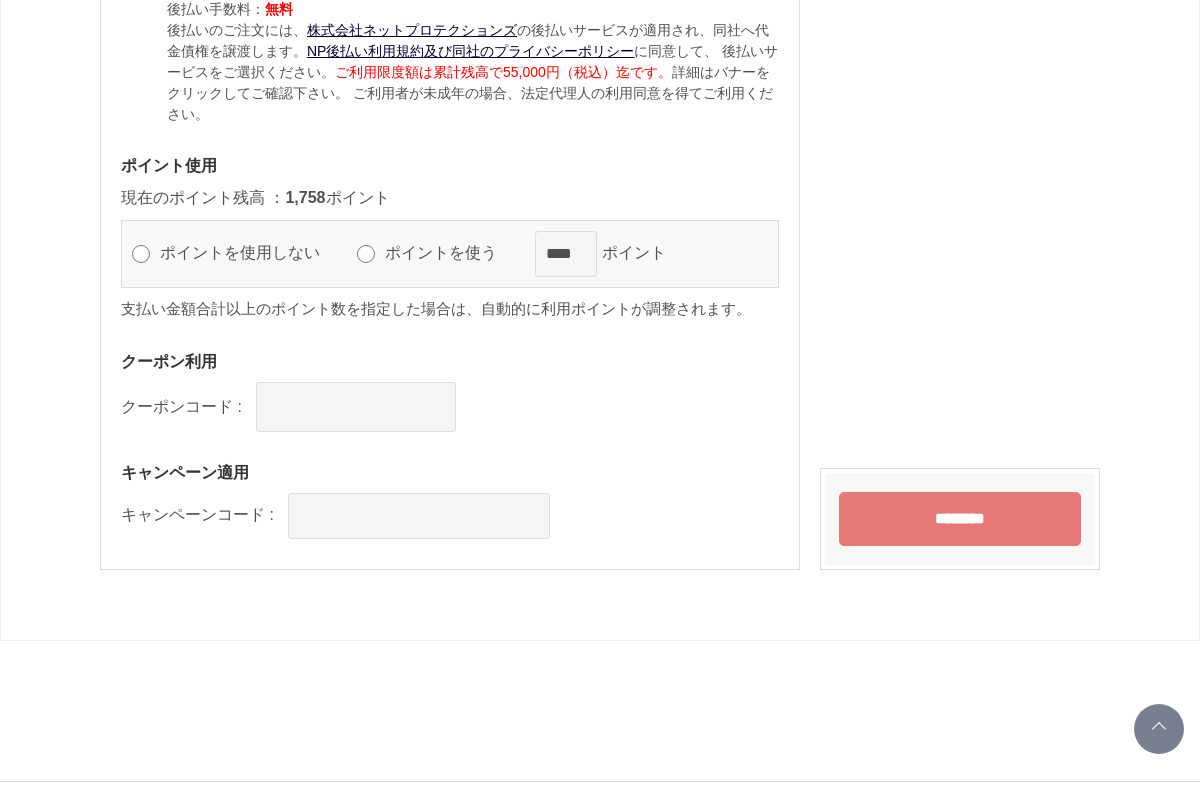 click on "********" at bounding box center (960, 519) 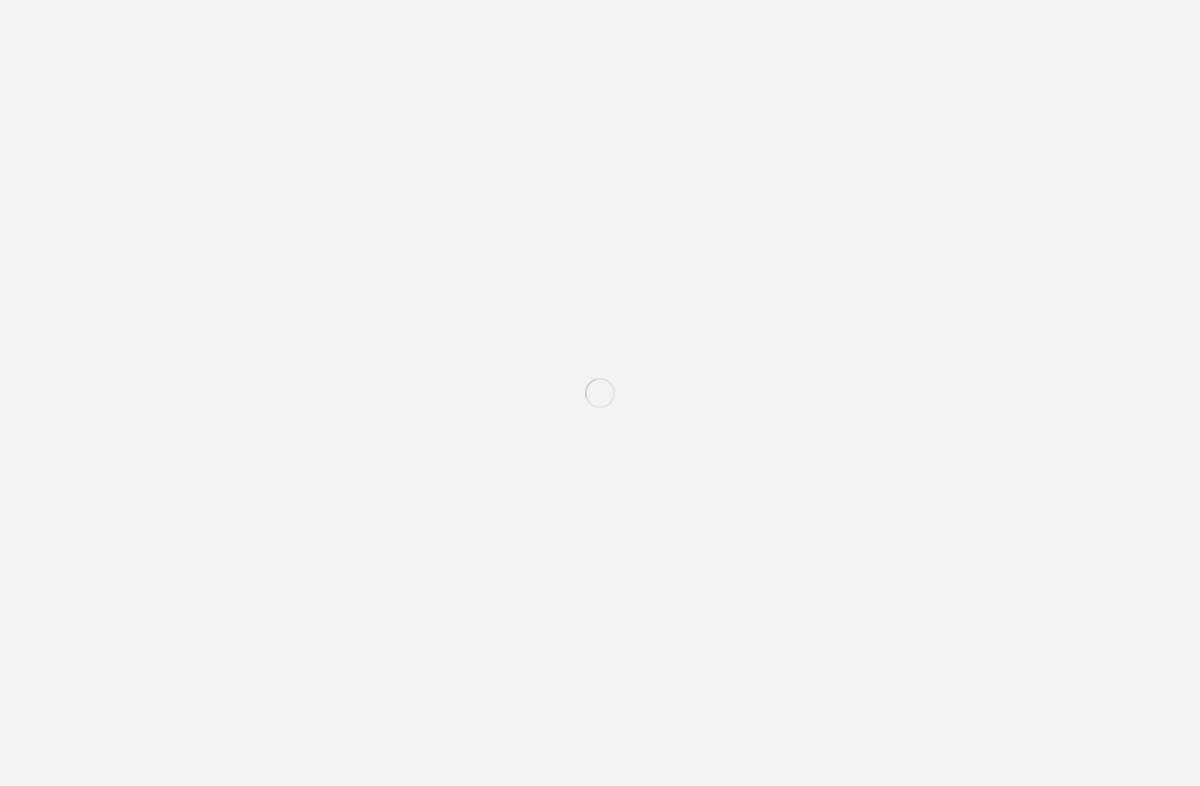 scroll, scrollTop: 0, scrollLeft: 0, axis: both 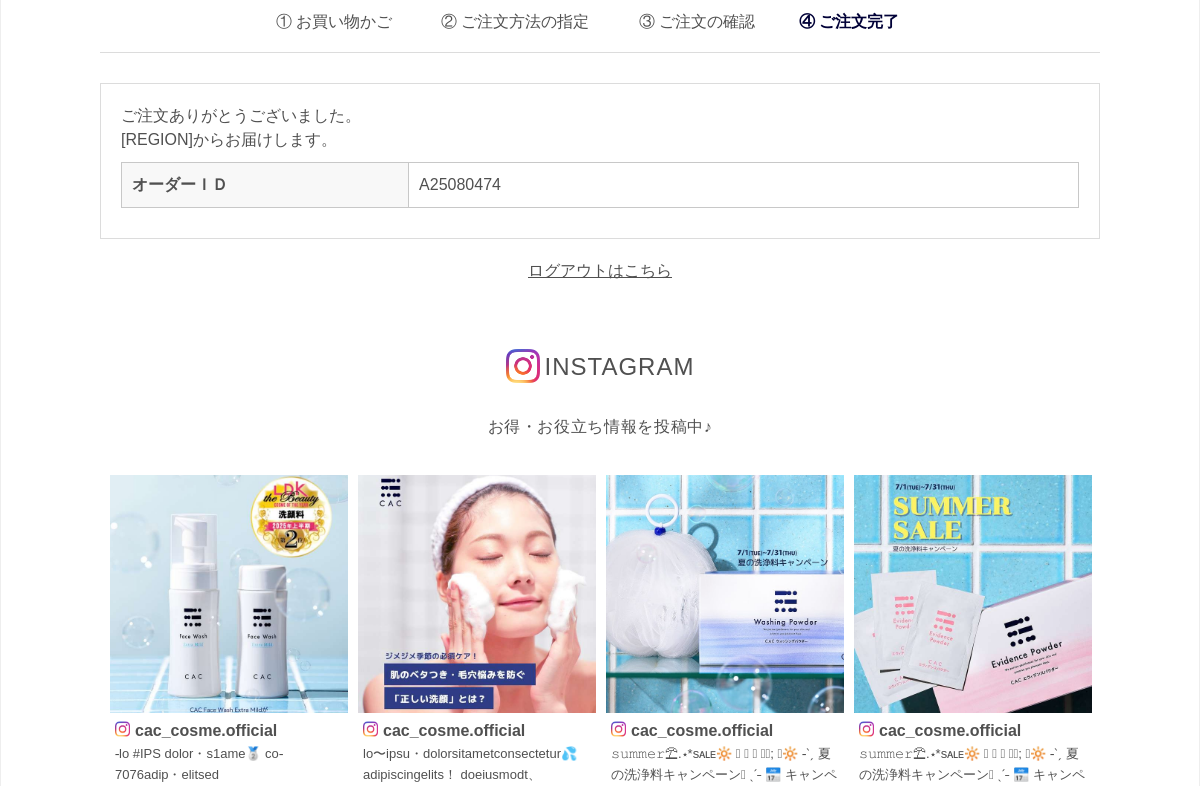 click on "ログアウトはこちら" at bounding box center [600, 270] 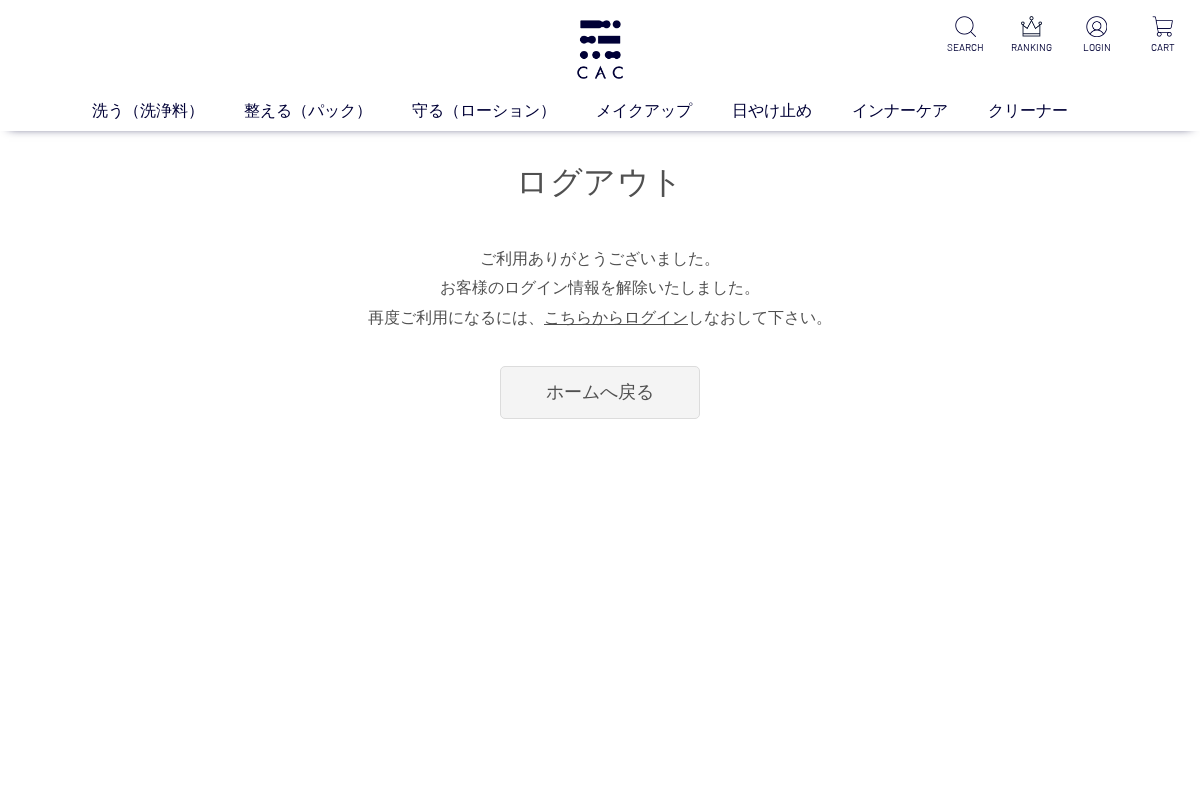 scroll, scrollTop: 0, scrollLeft: 0, axis: both 